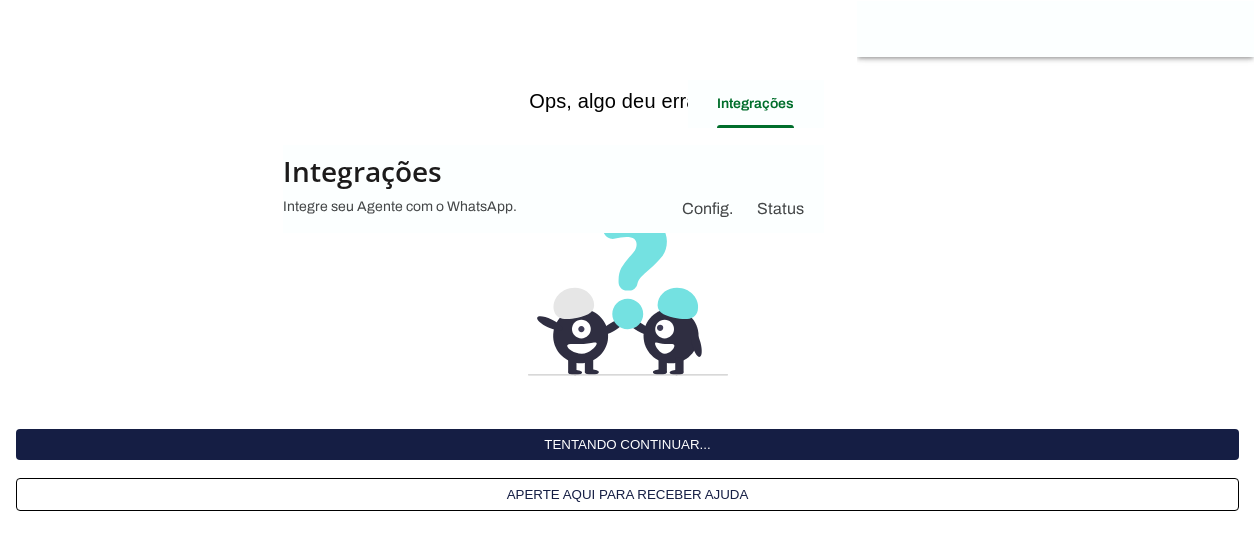 scroll, scrollTop: 0, scrollLeft: 0, axis: both 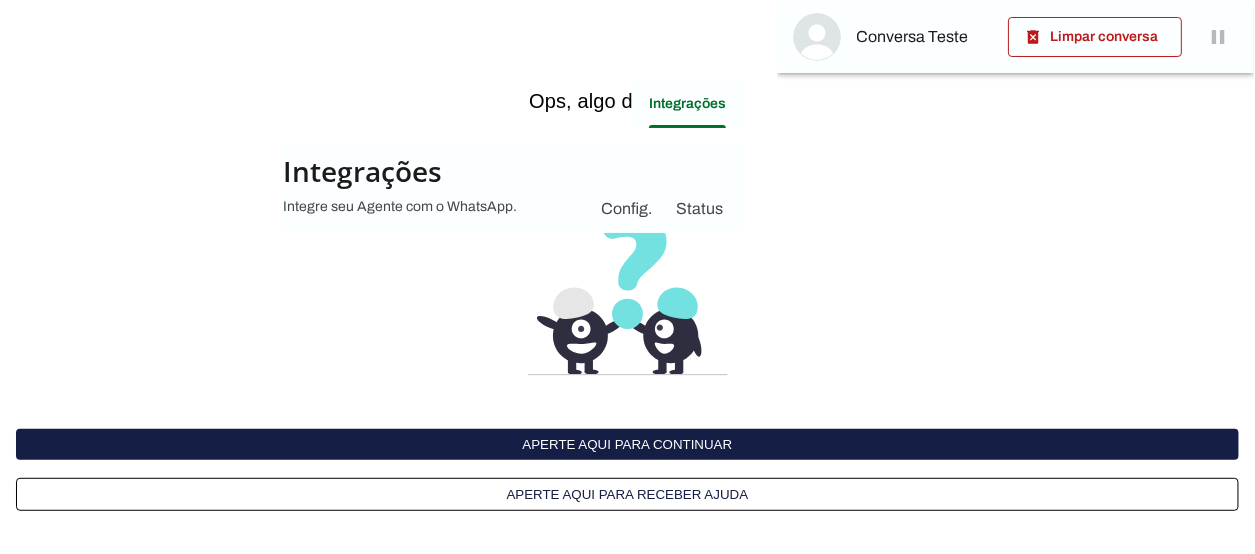 click on "Aperte aqui para continuar" at bounding box center [627, 444] 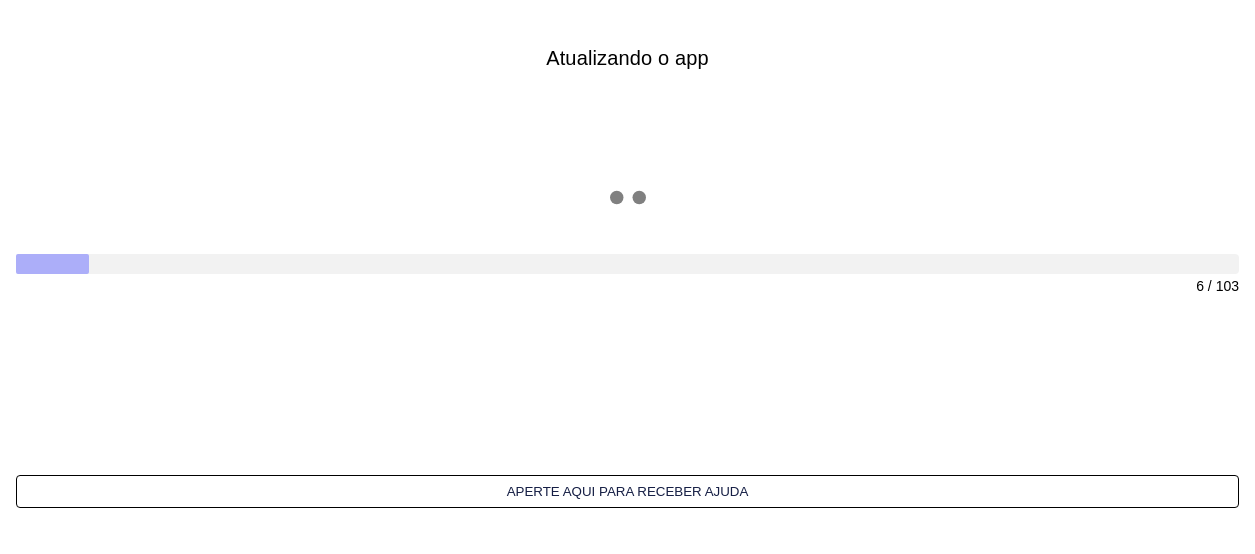 scroll, scrollTop: 0, scrollLeft: 0, axis: both 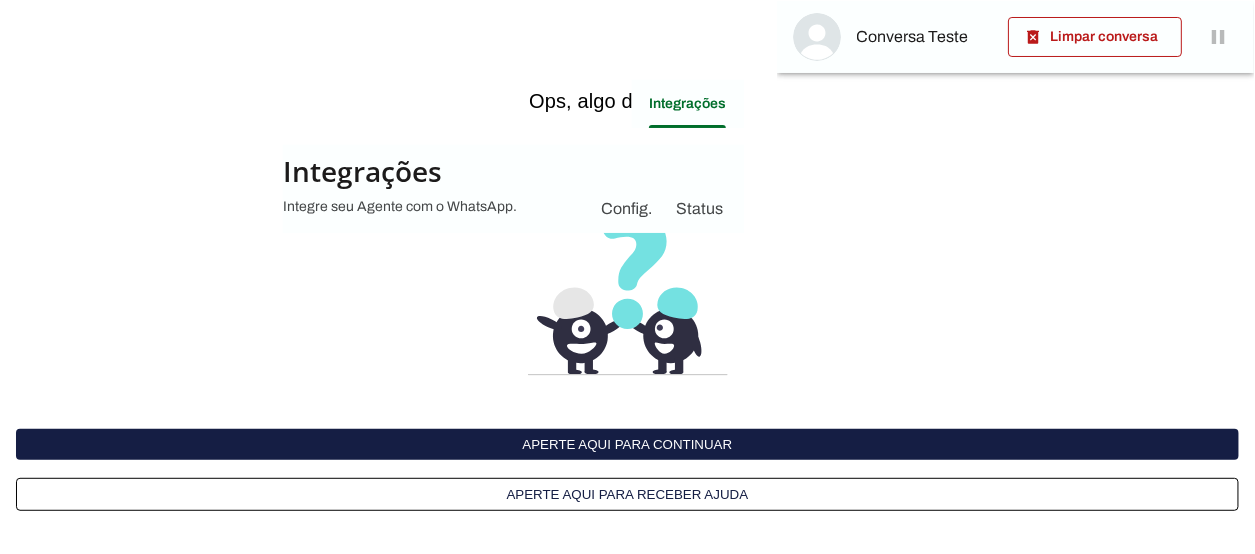click on "Conversa Teste" at bounding box center (925, 37) 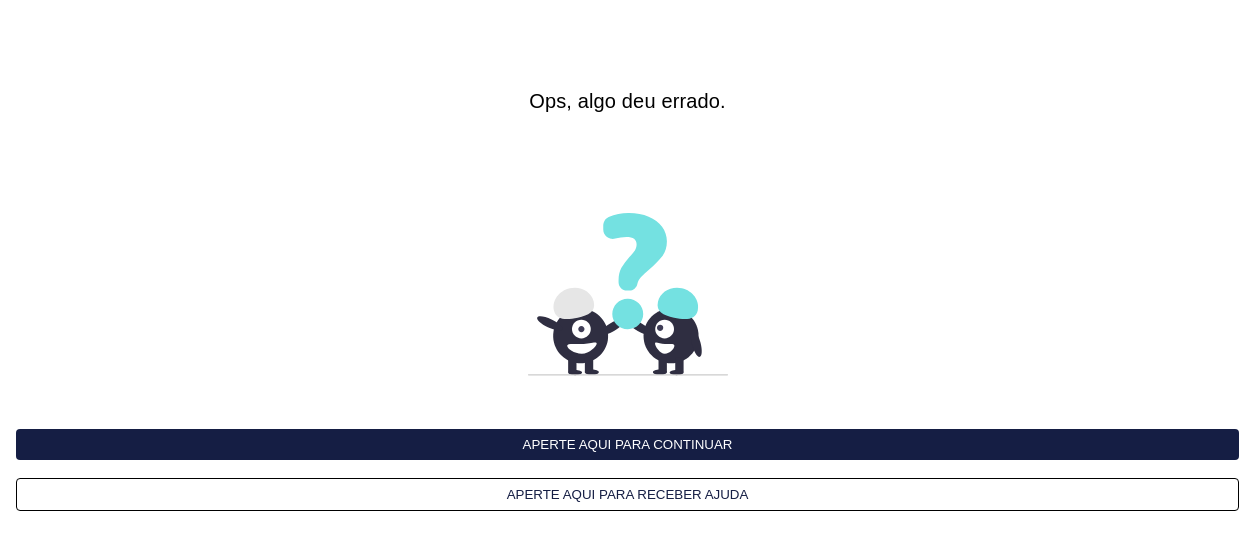 scroll, scrollTop: 0, scrollLeft: 0, axis: both 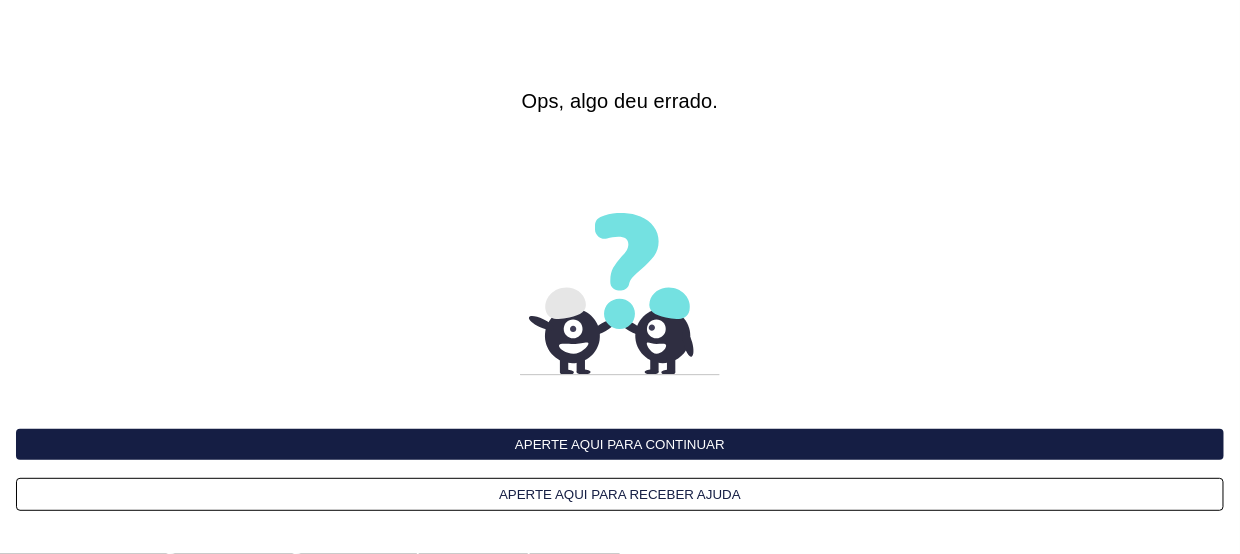 click on "Aperte aqui para continuar" at bounding box center [620, 444] 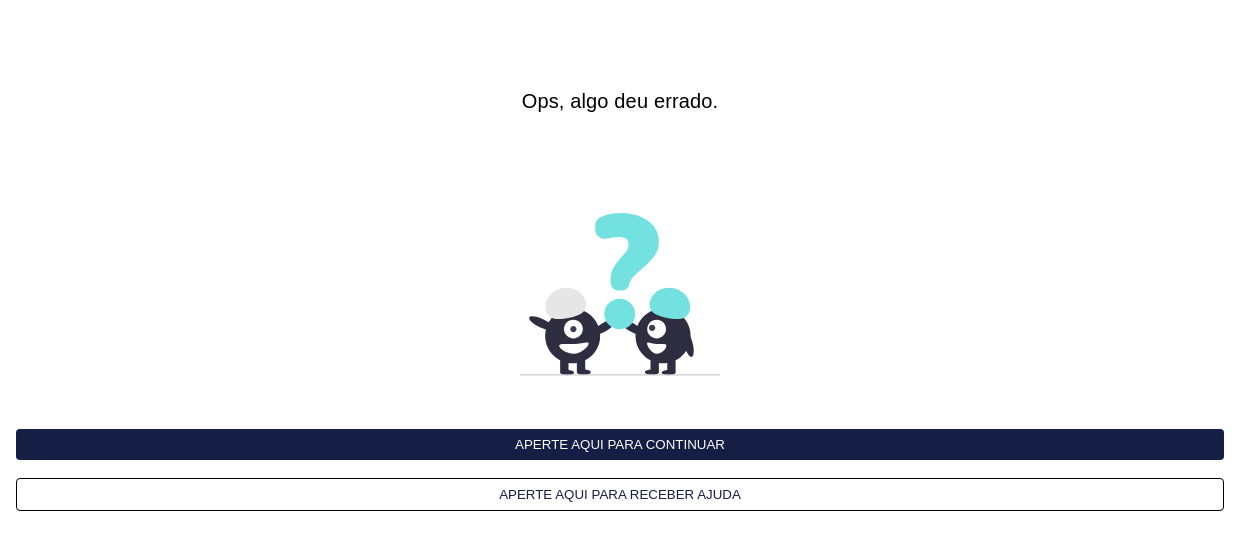 scroll, scrollTop: 0, scrollLeft: 0, axis: both 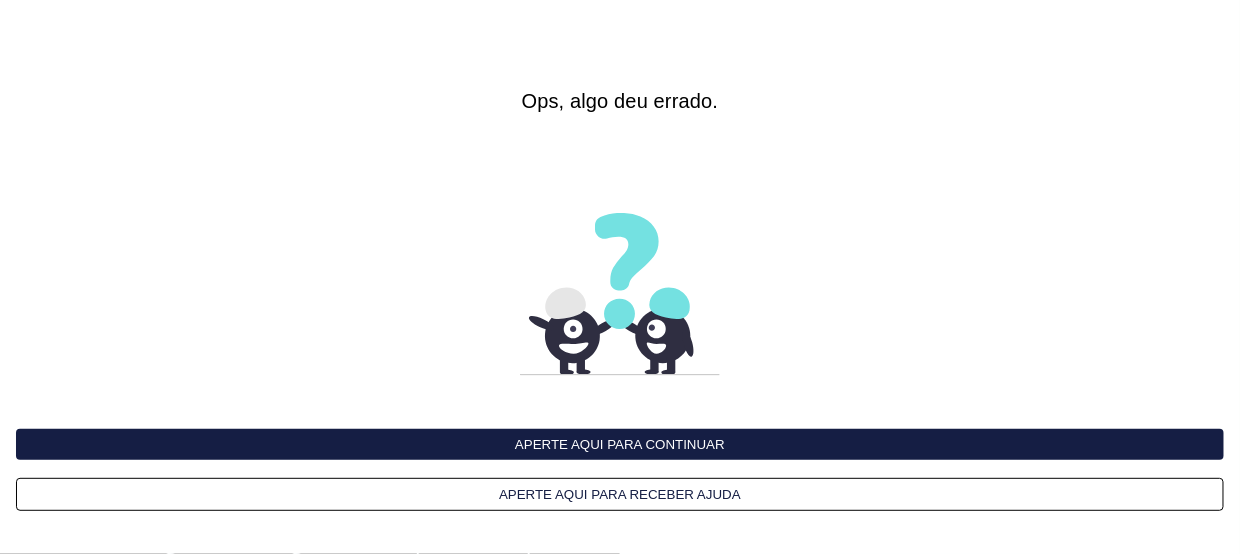 click on "Aperte aqui para continuar" at bounding box center (620, 444) 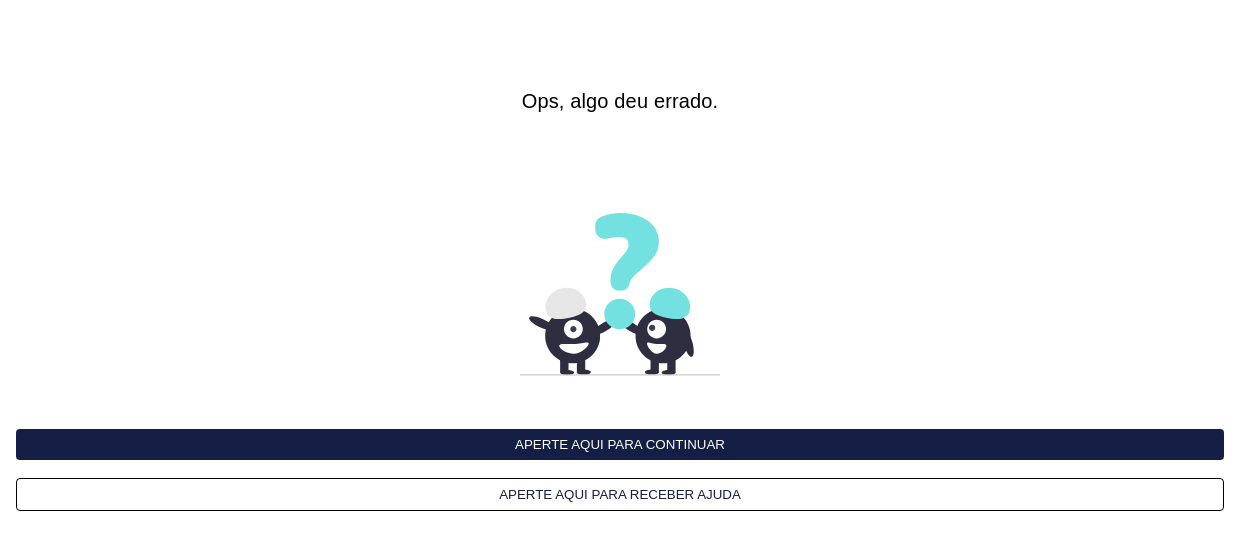 scroll, scrollTop: 0, scrollLeft: 0, axis: both 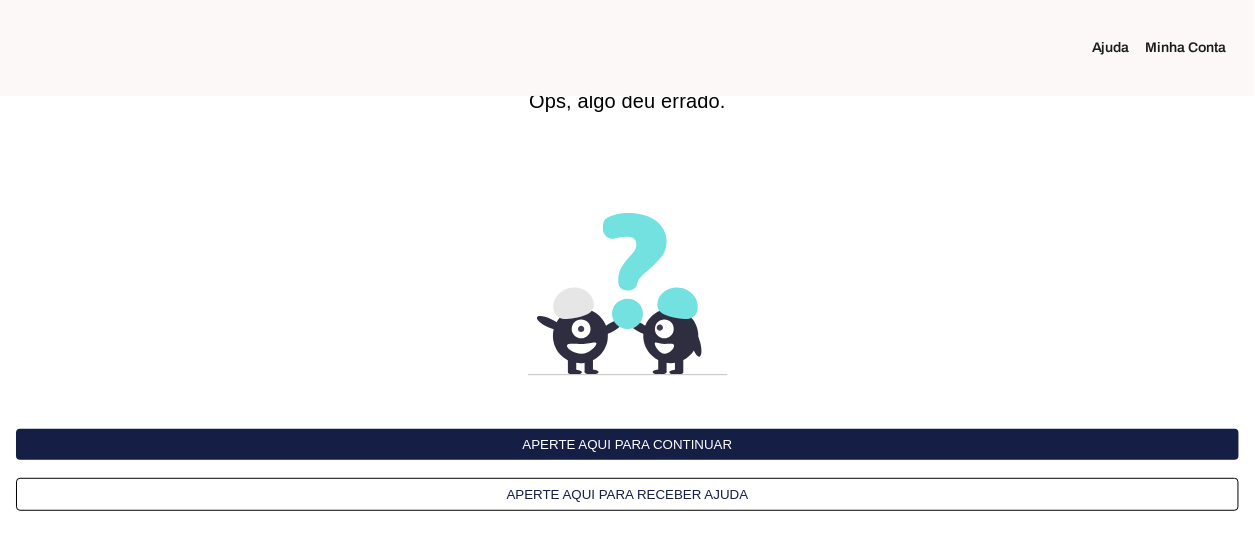 click on "Minha Conta" 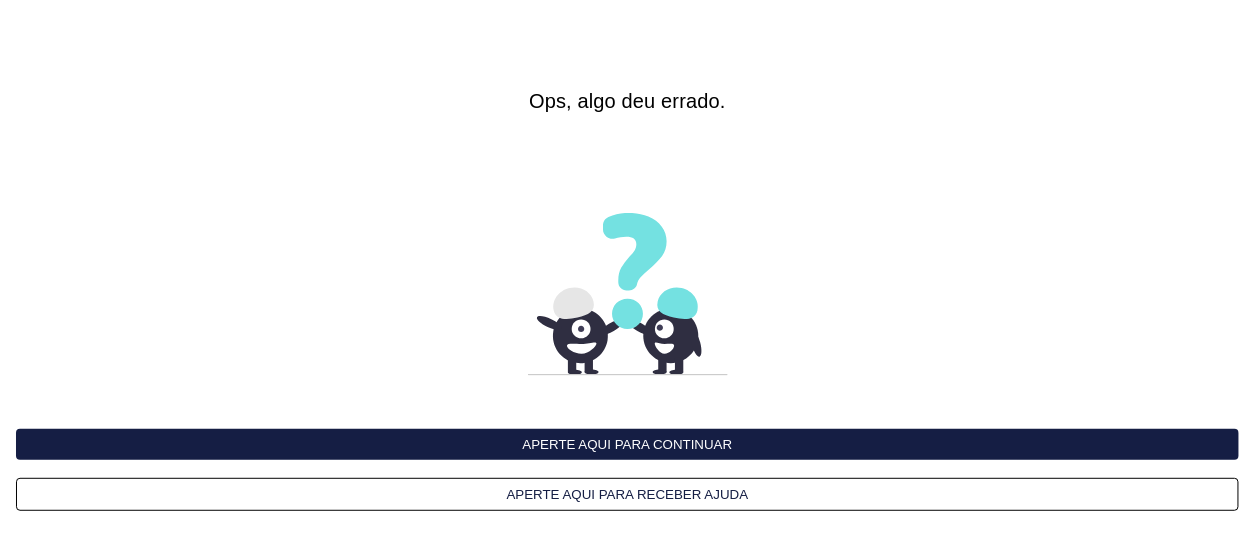 click on "Aperte aqui para receber ajuda" at bounding box center [627, 494] 